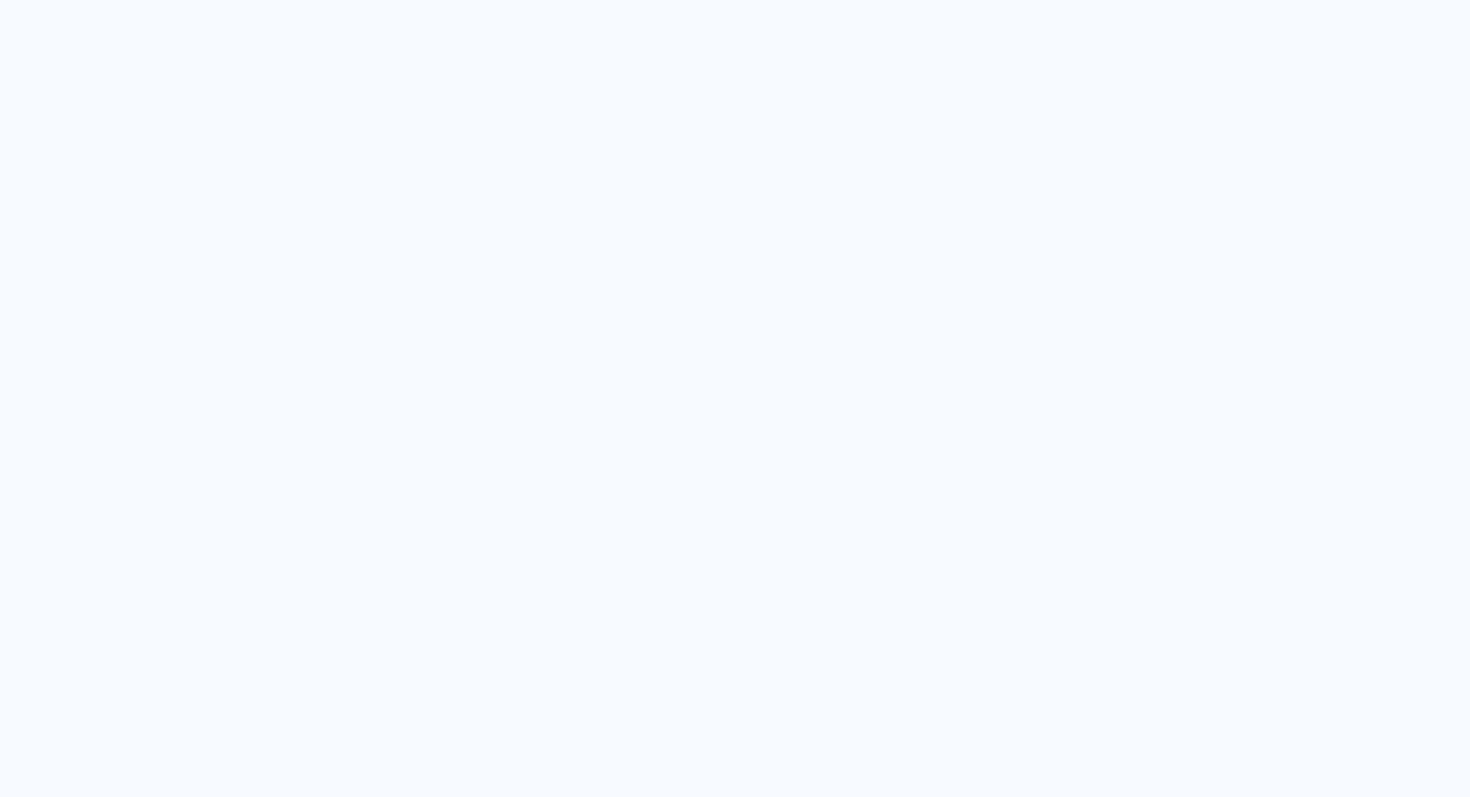 scroll, scrollTop: 0, scrollLeft: 0, axis: both 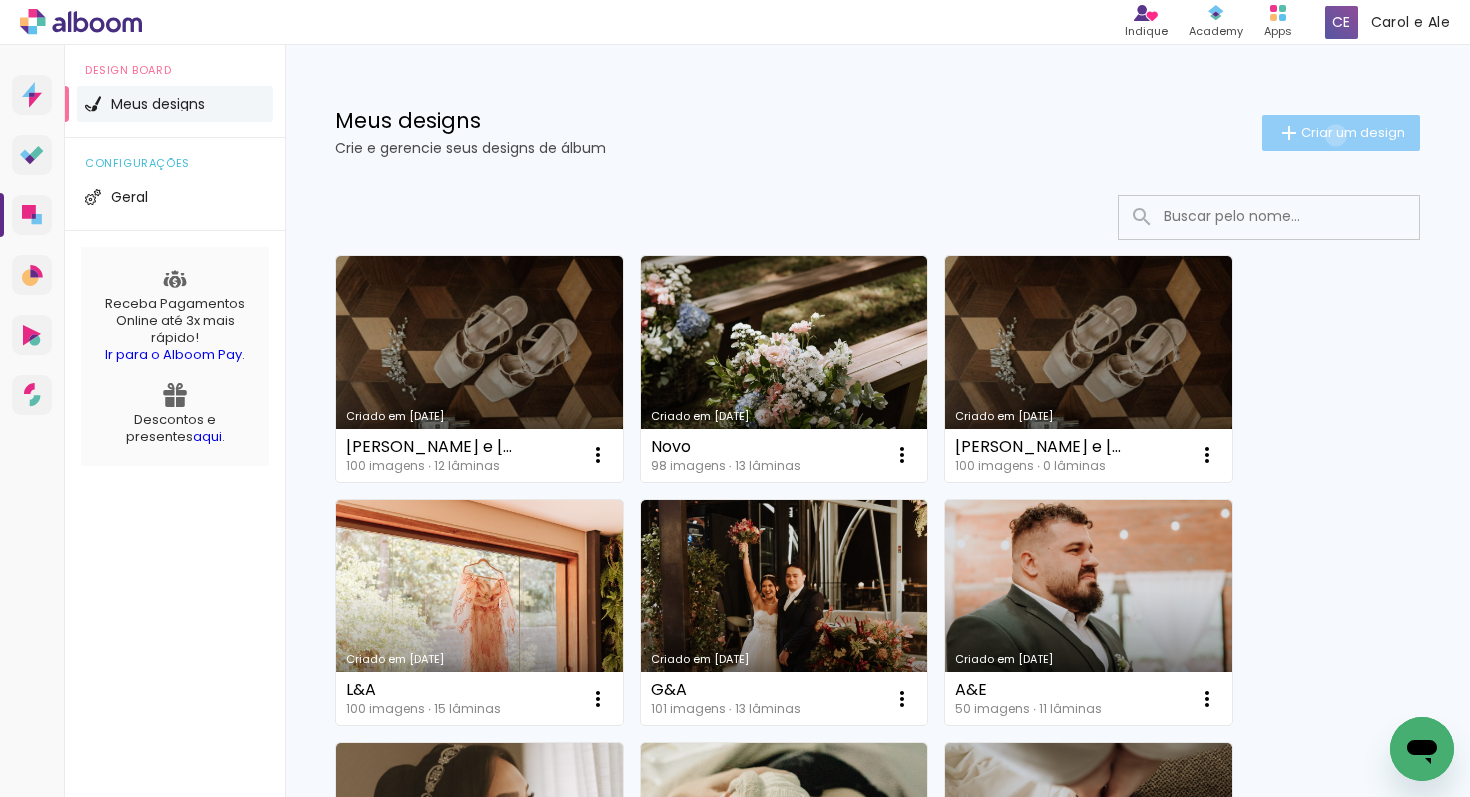 click on "Criar um design" 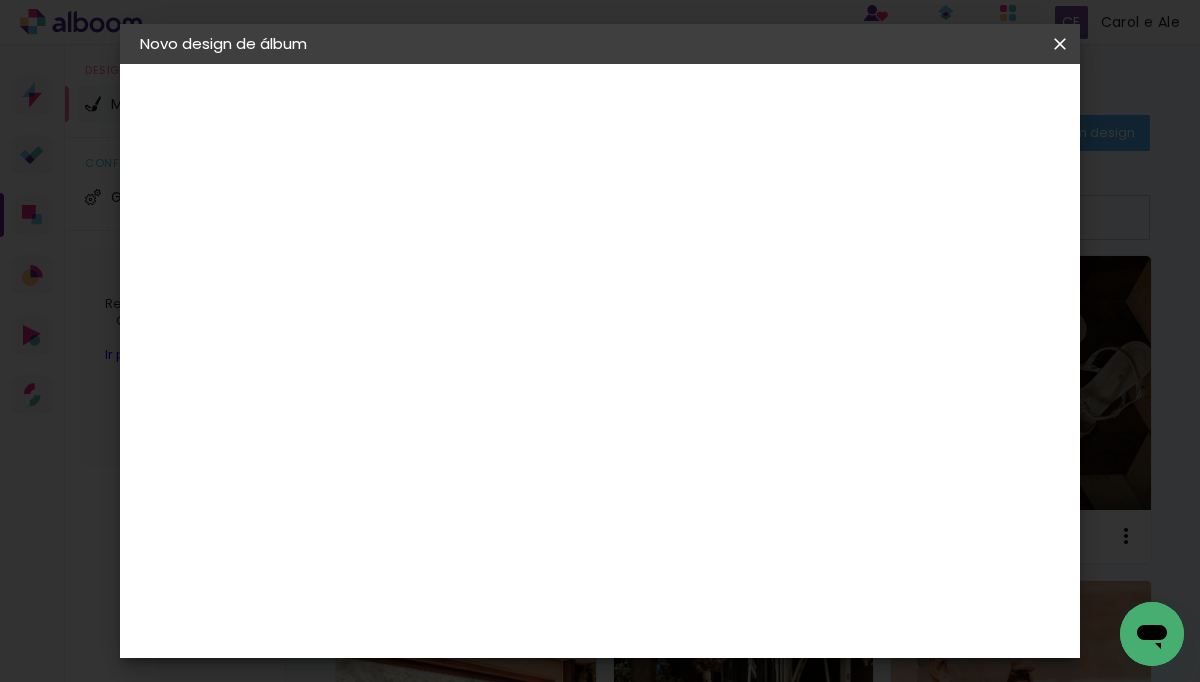 click at bounding box center [467, 268] 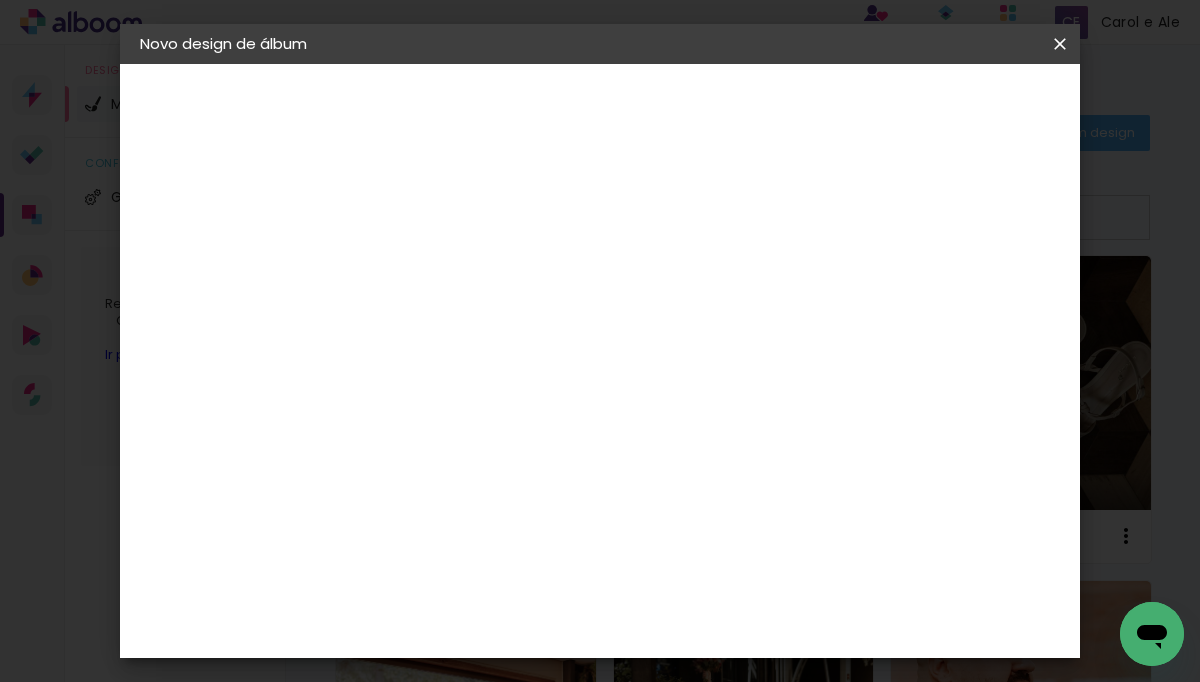 type on "Filho da Cida" 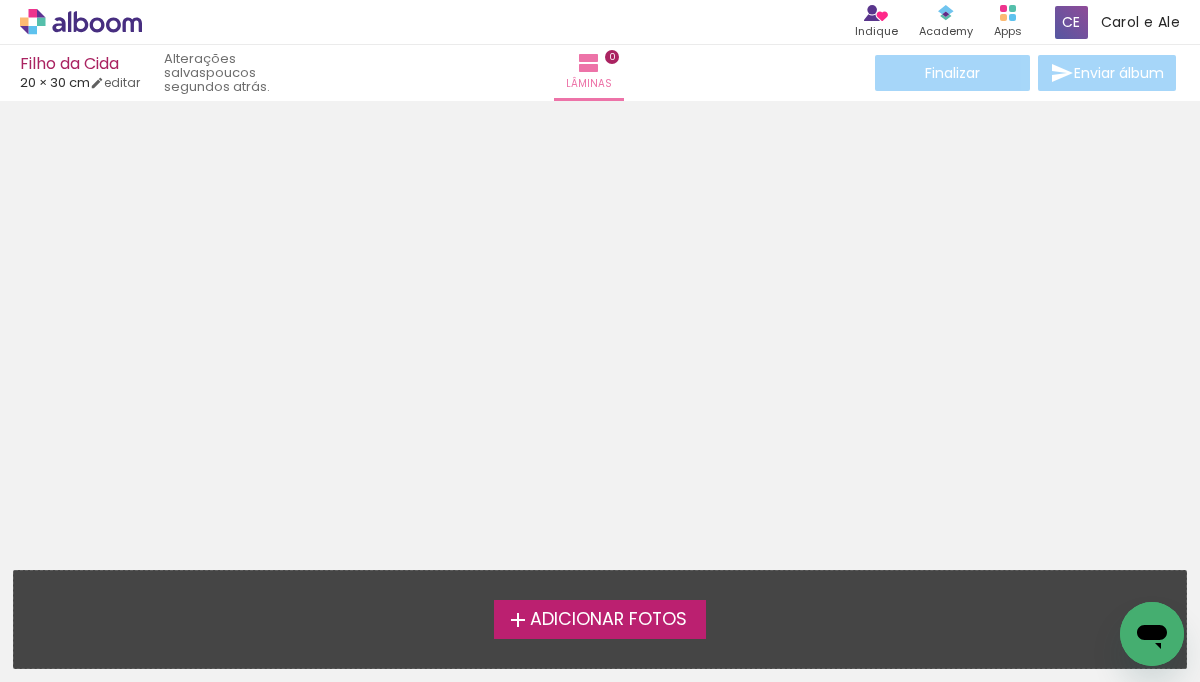 click on "Adicionar Fotos" at bounding box center [608, 620] 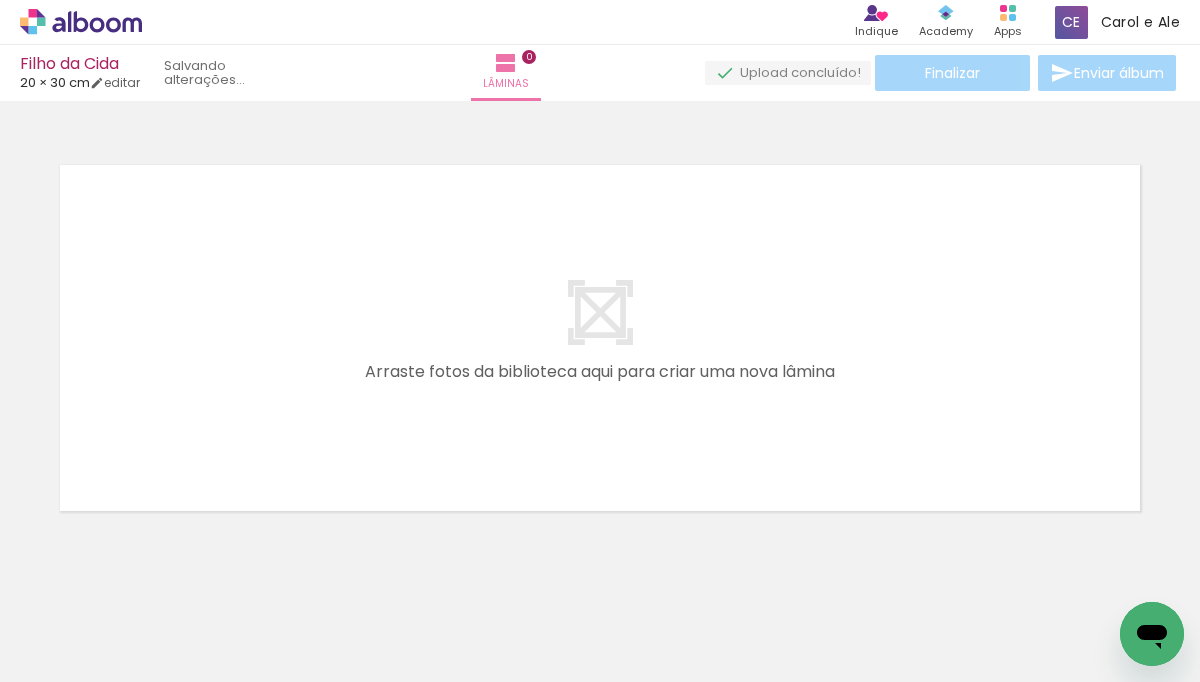 scroll, scrollTop: 13, scrollLeft: 0, axis: vertical 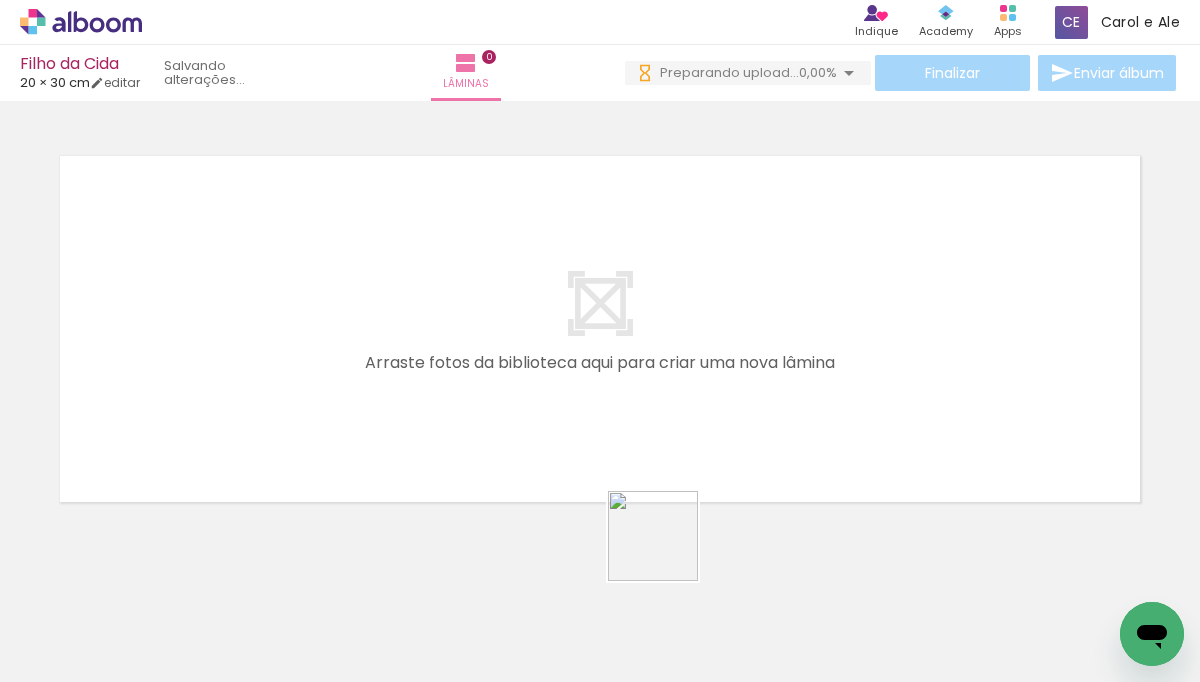 drag, startPoint x: 668, startPoint y: 625, endPoint x: 670, endPoint y: 498, distance: 127.01575 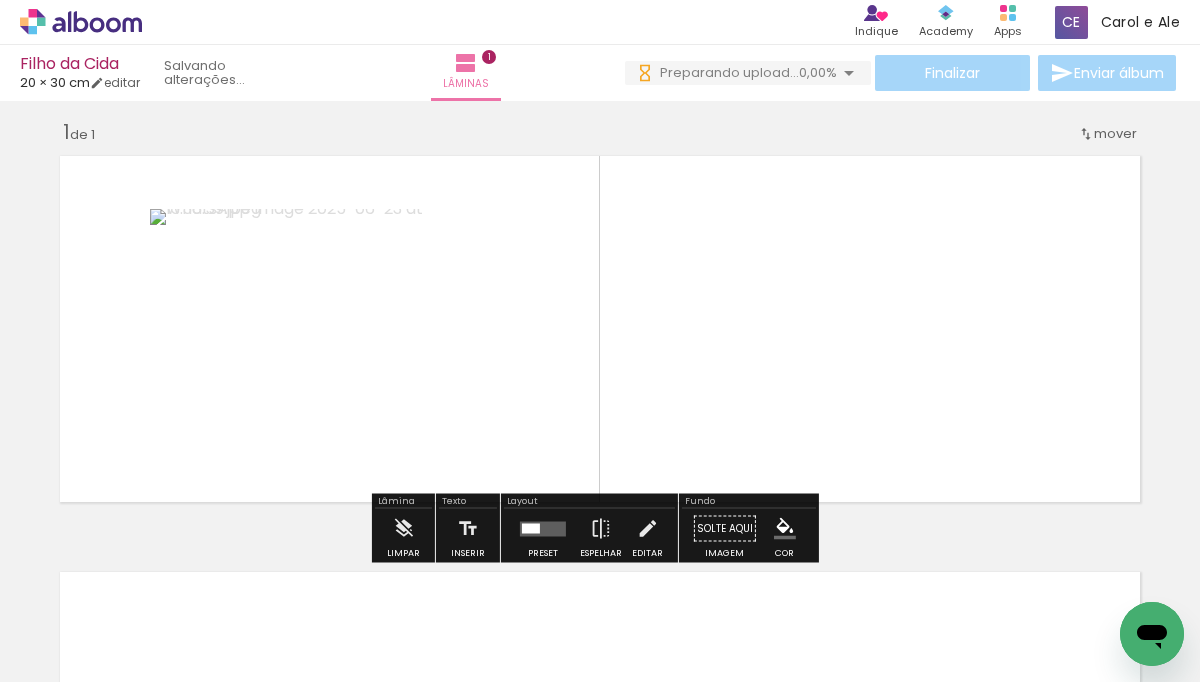 scroll, scrollTop: 13, scrollLeft: 0, axis: vertical 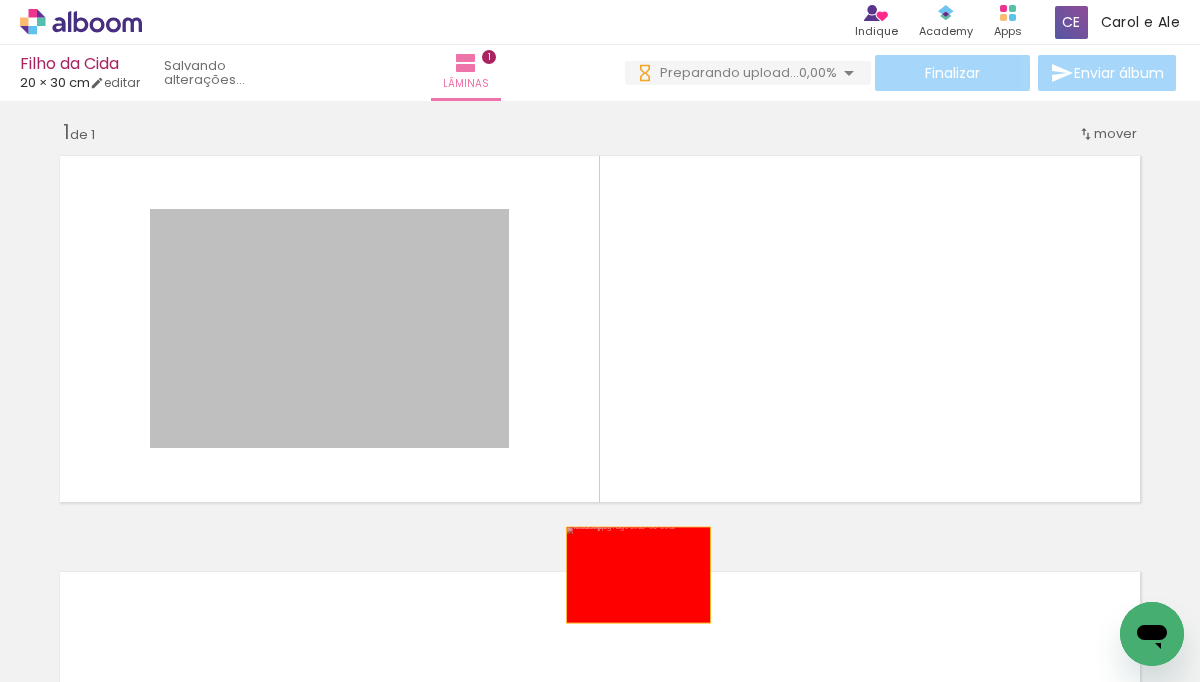 drag, startPoint x: 445, startPoint y: 313, endPoint x: 632, endPoint y: 576, distance: 322.7042 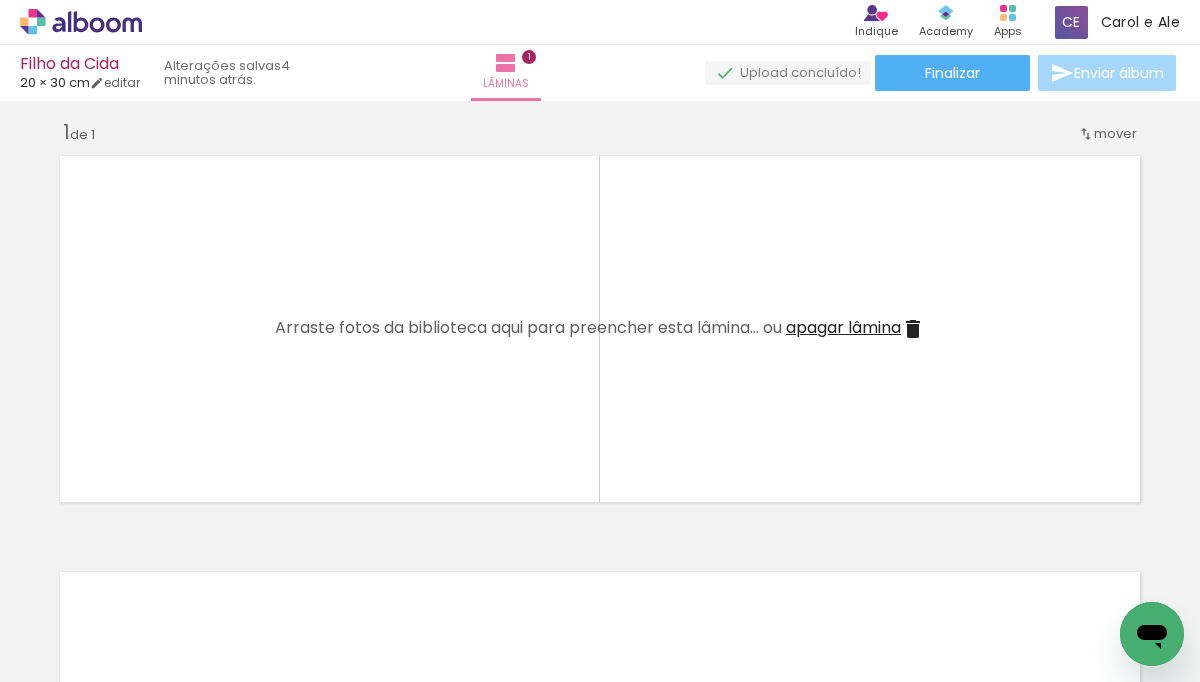 drag, startPoint x: 742, startPoint y: 509, endPoint x: 691, endPoint y: 473, distance: 62.425957 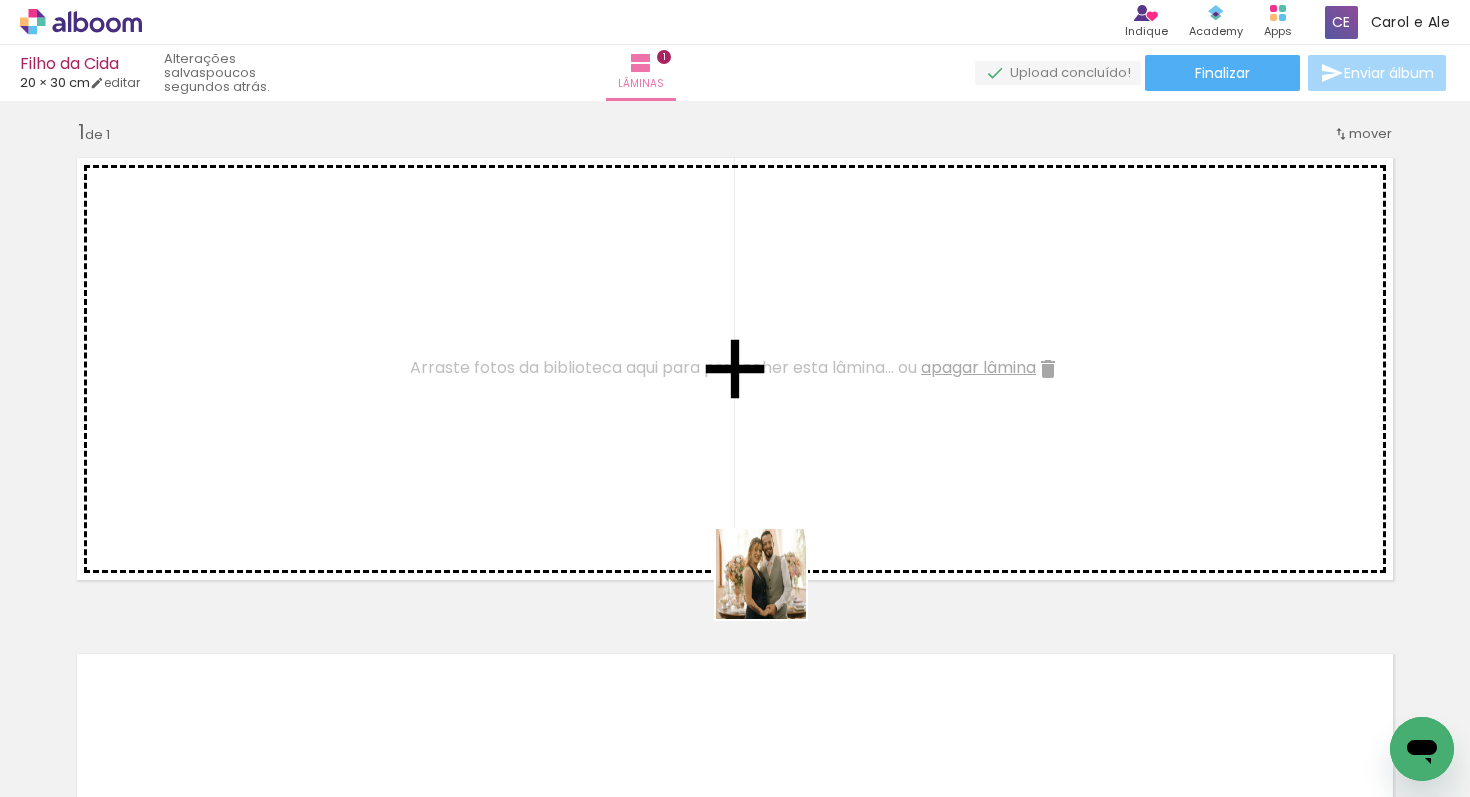 drag, startPoint x: 874, startPoint y: 736, endPoint x: 754, endPoint y: 560, distance: 213.01643 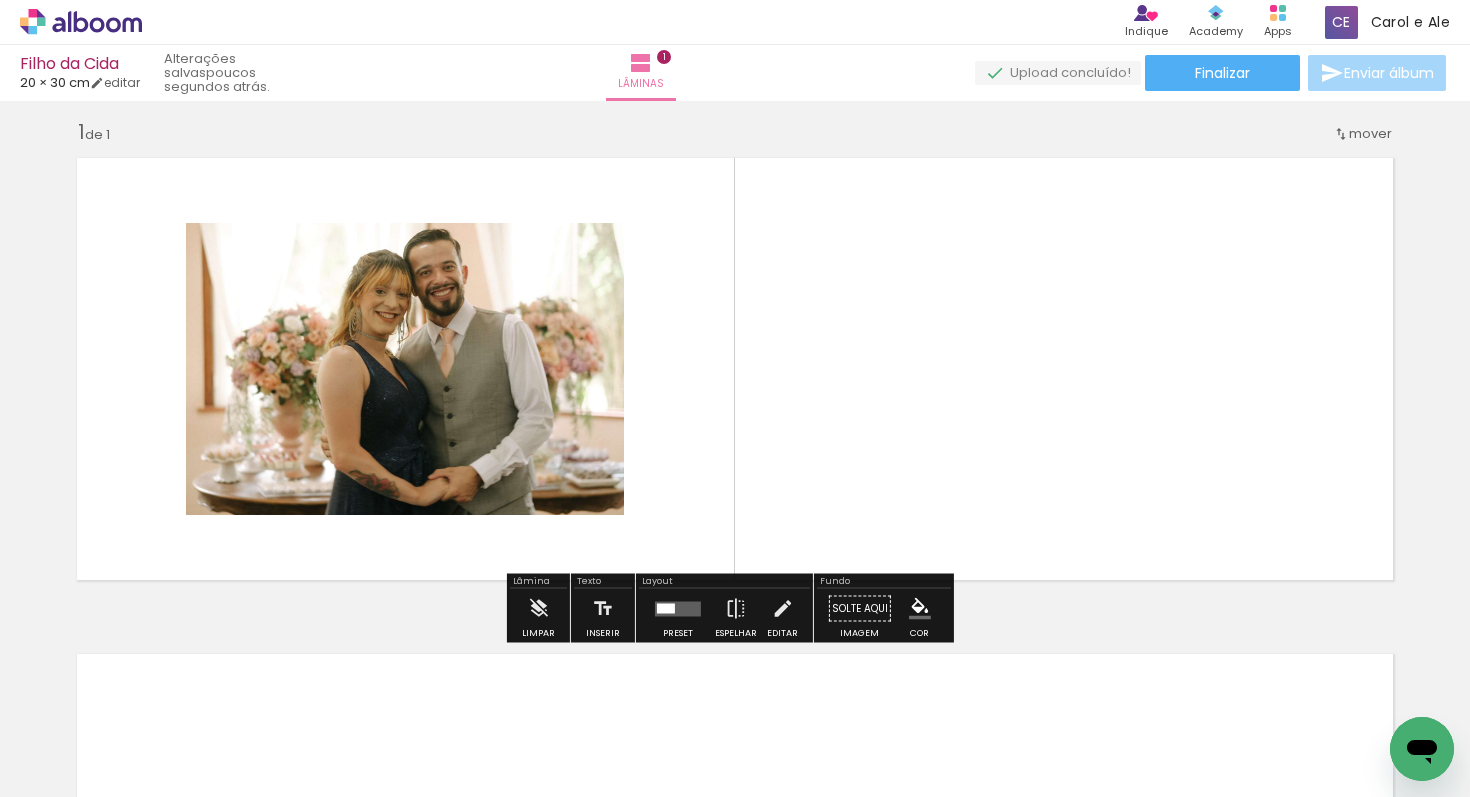 click at bounding box center [666, 608] 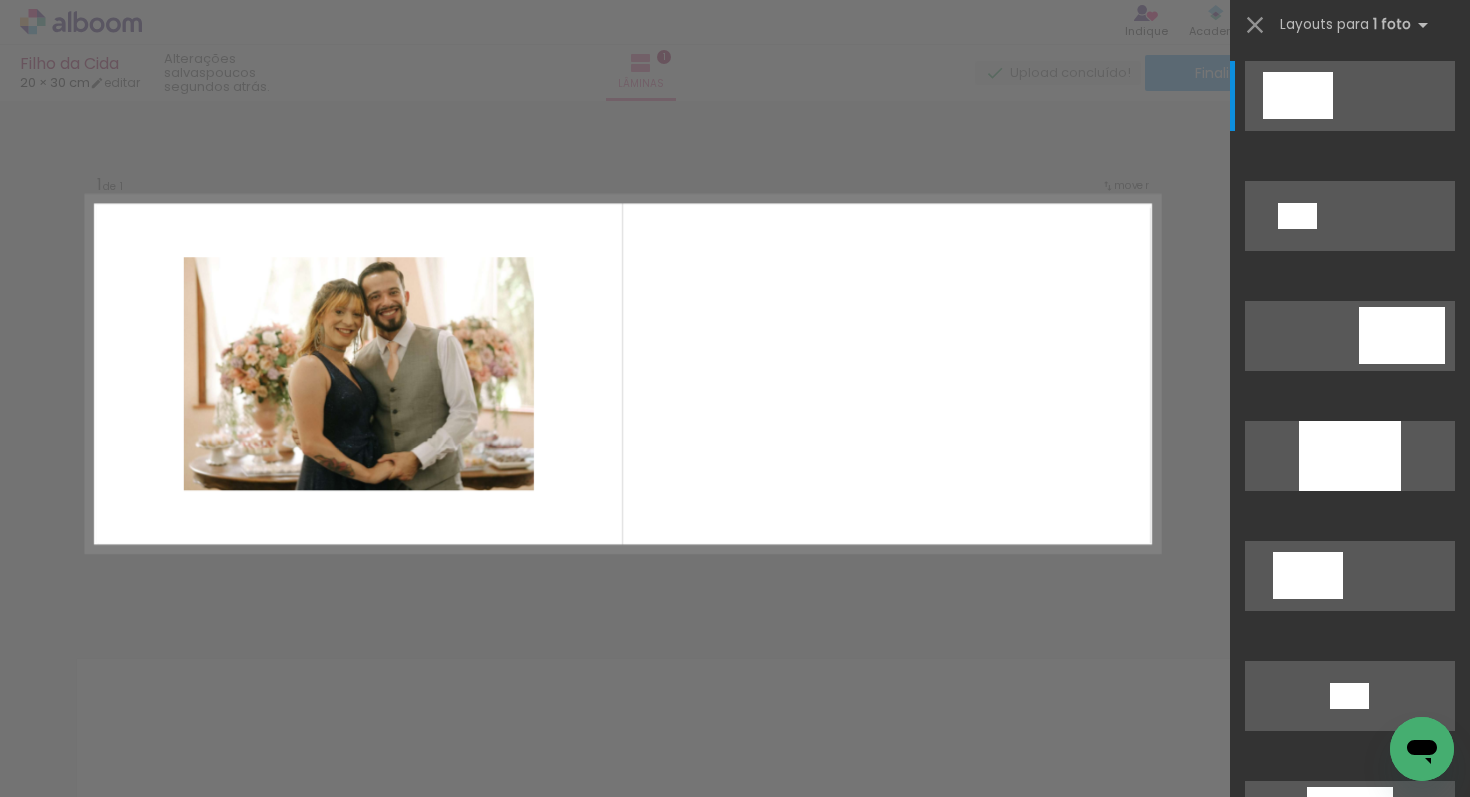 scroll, scrollTop: 0, scrollLeft: 0, axis: both 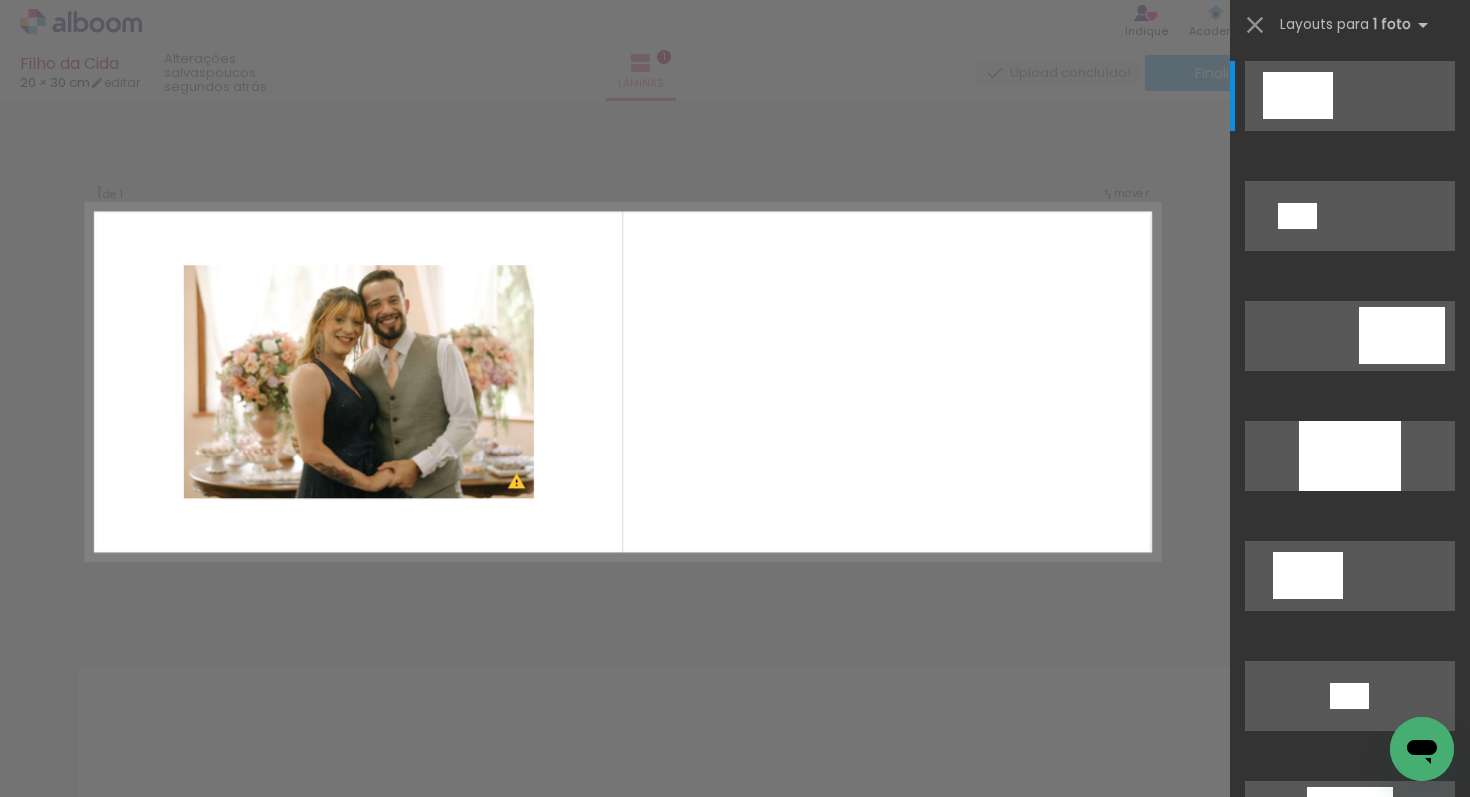 click at bounding box center [735, 50] 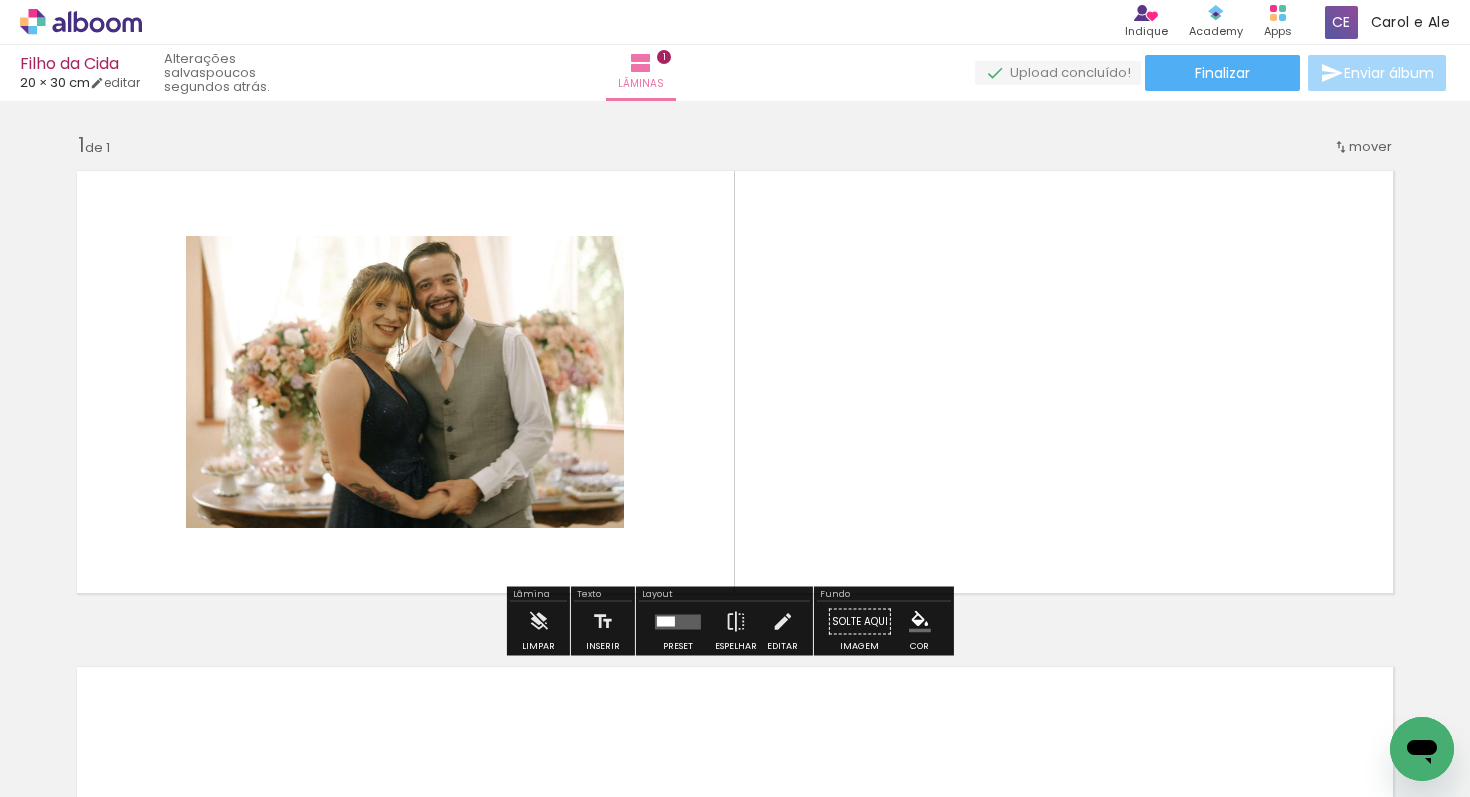 drag, startPoint x: 799, startPoint y: 543, endPoint x: 622, endPoint y: 427, distance: 211.62466 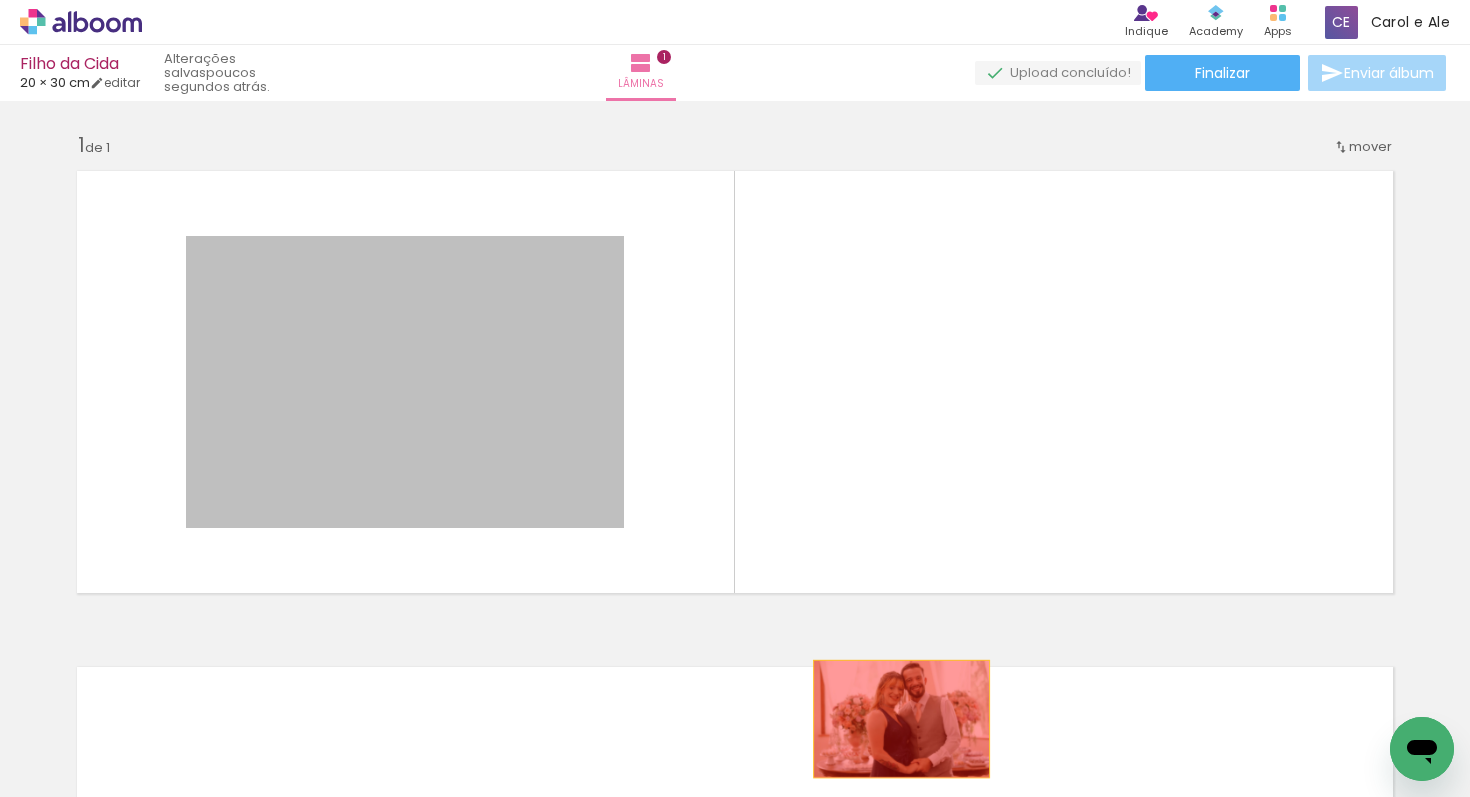 drag, startPoint x: 482, startPoint y: 419, endPoint x: 888, endPoint y: 728, distance: 510.2127 